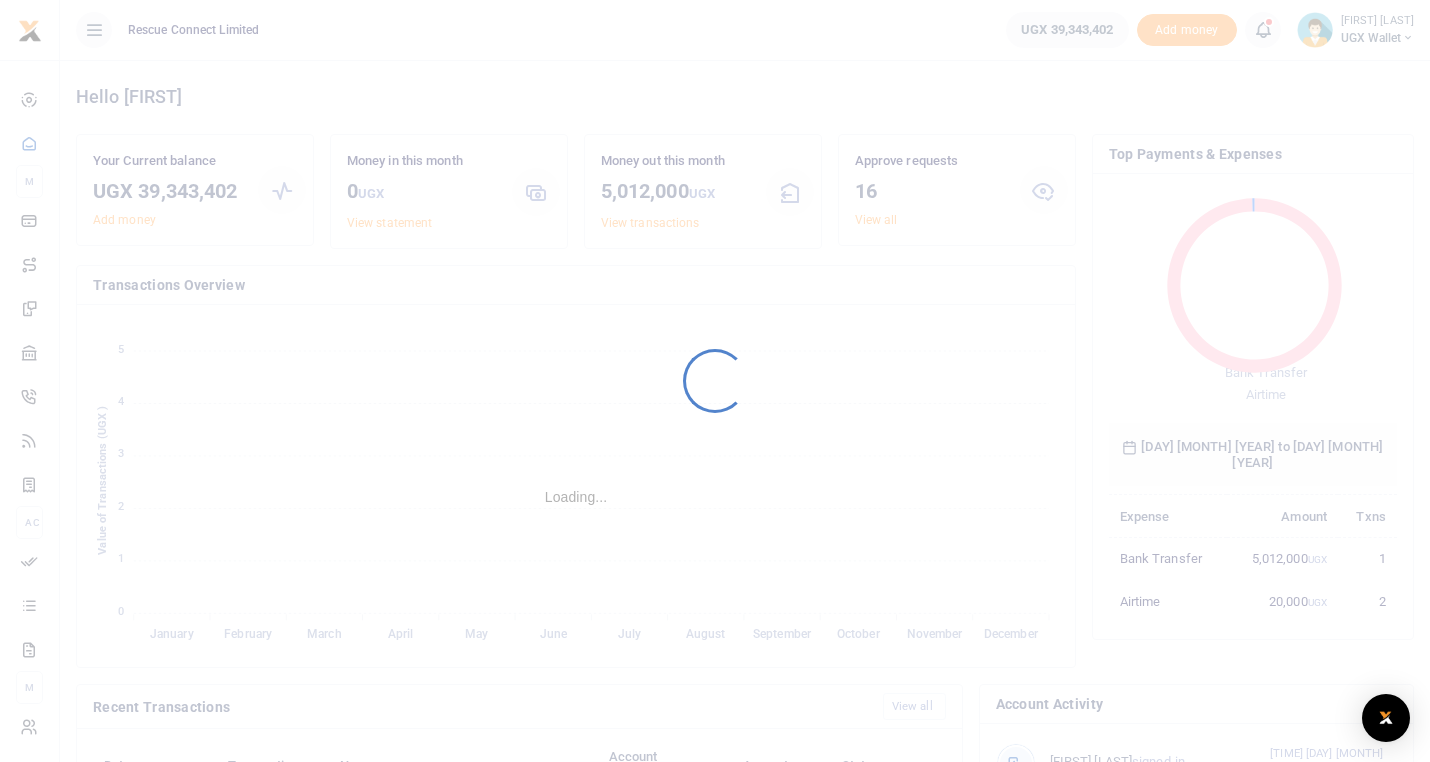 scroll, scrollTop: 0, scrollLeft: 0, axis: both 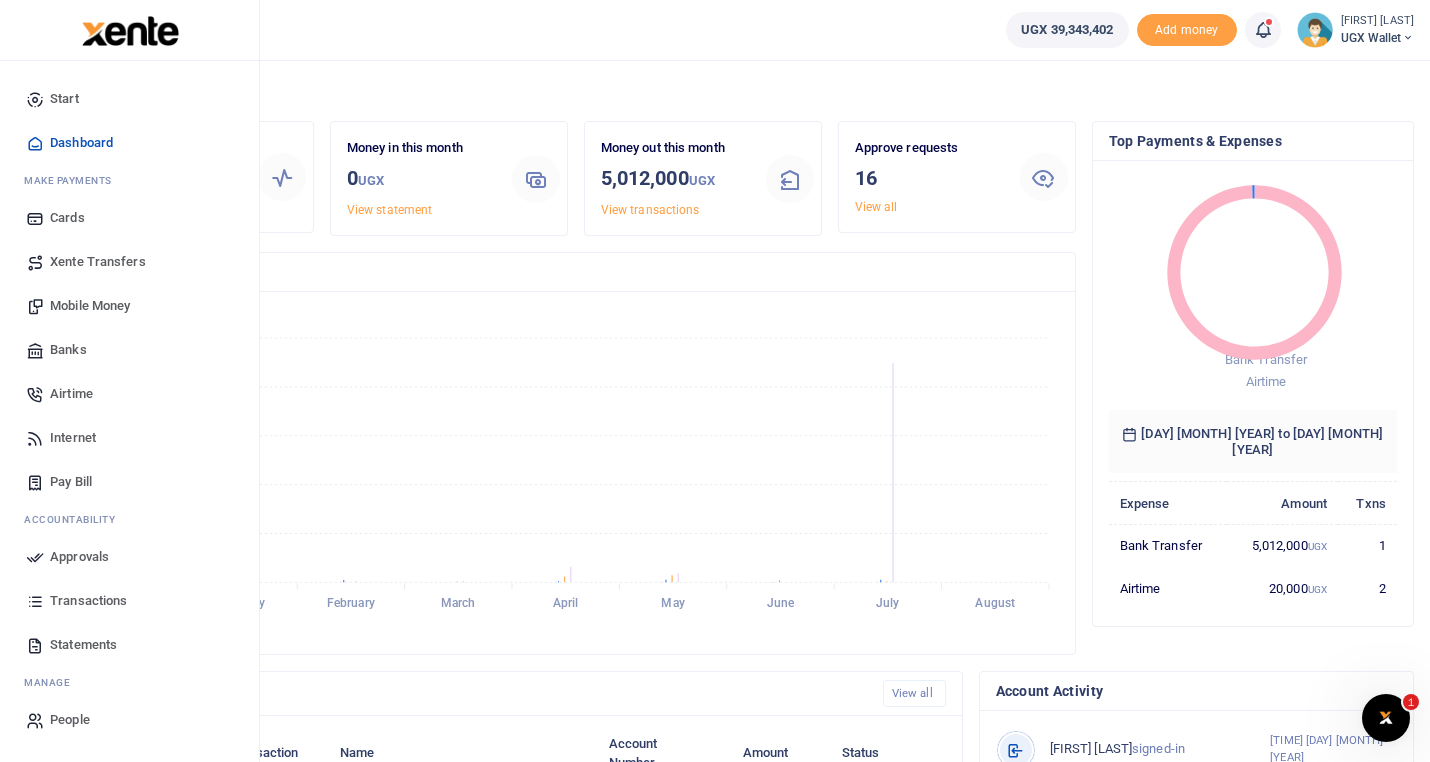 click on "Approvals" at bounding box center (79, 557) 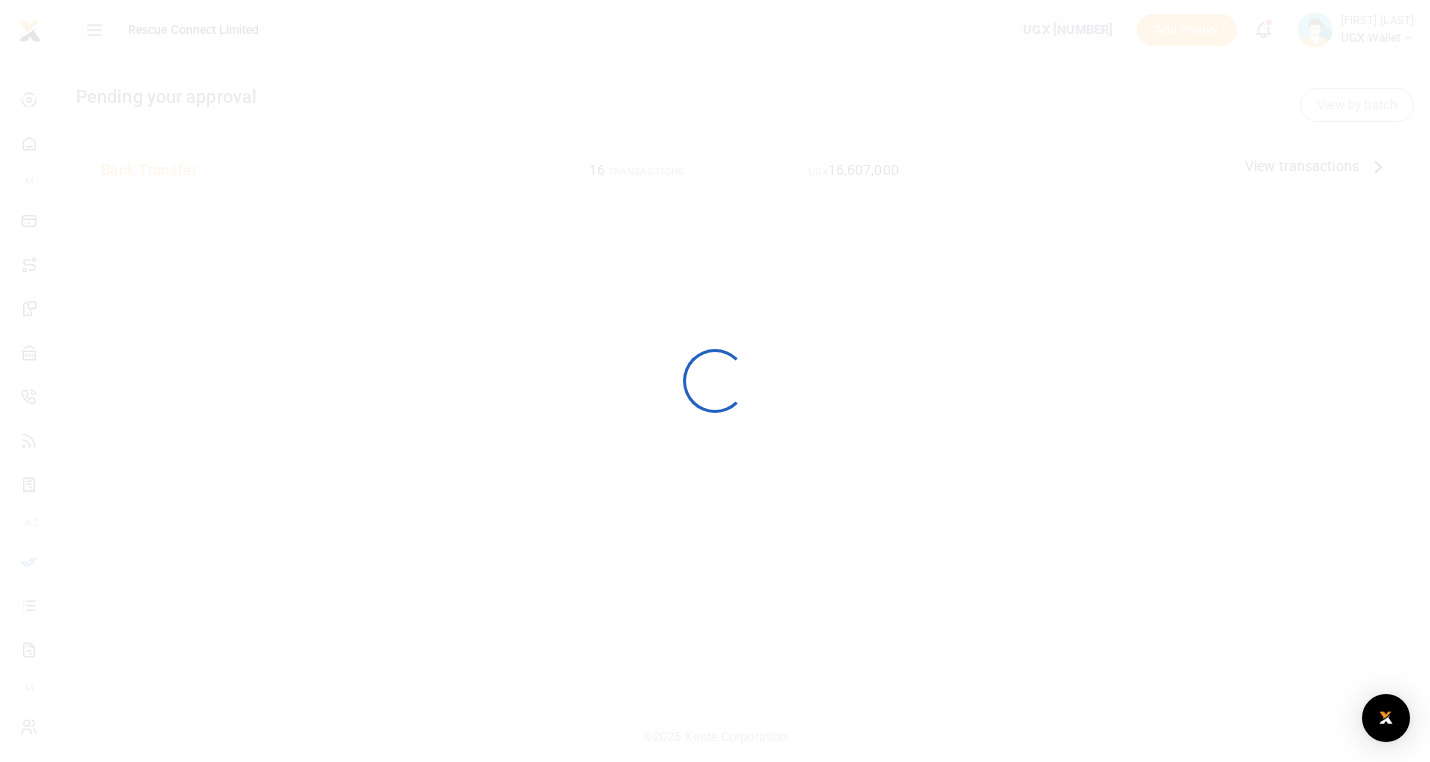 scroll, scrollTop: 0, scrollLeft: 0, axis: both 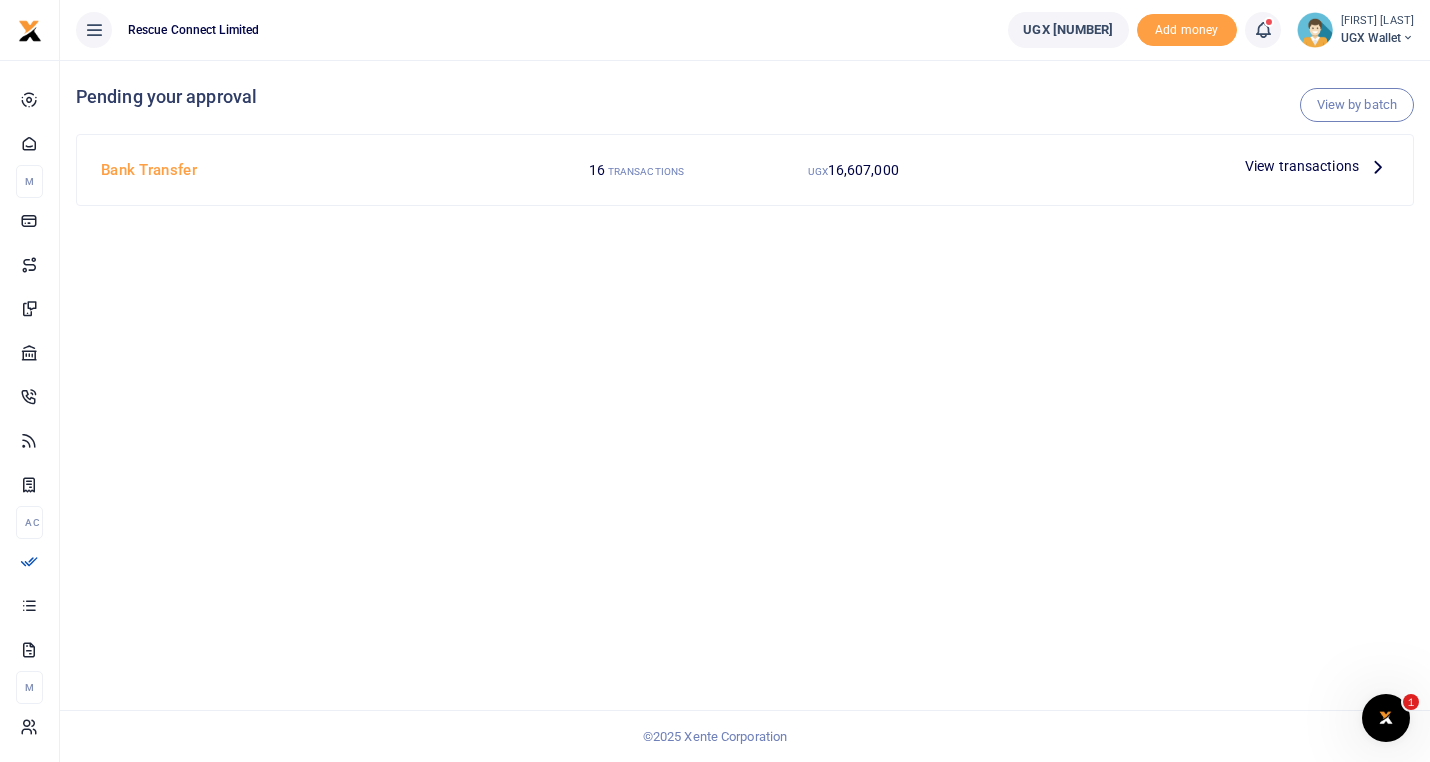 click on "View transactions" at bounding box center (1302, 166) 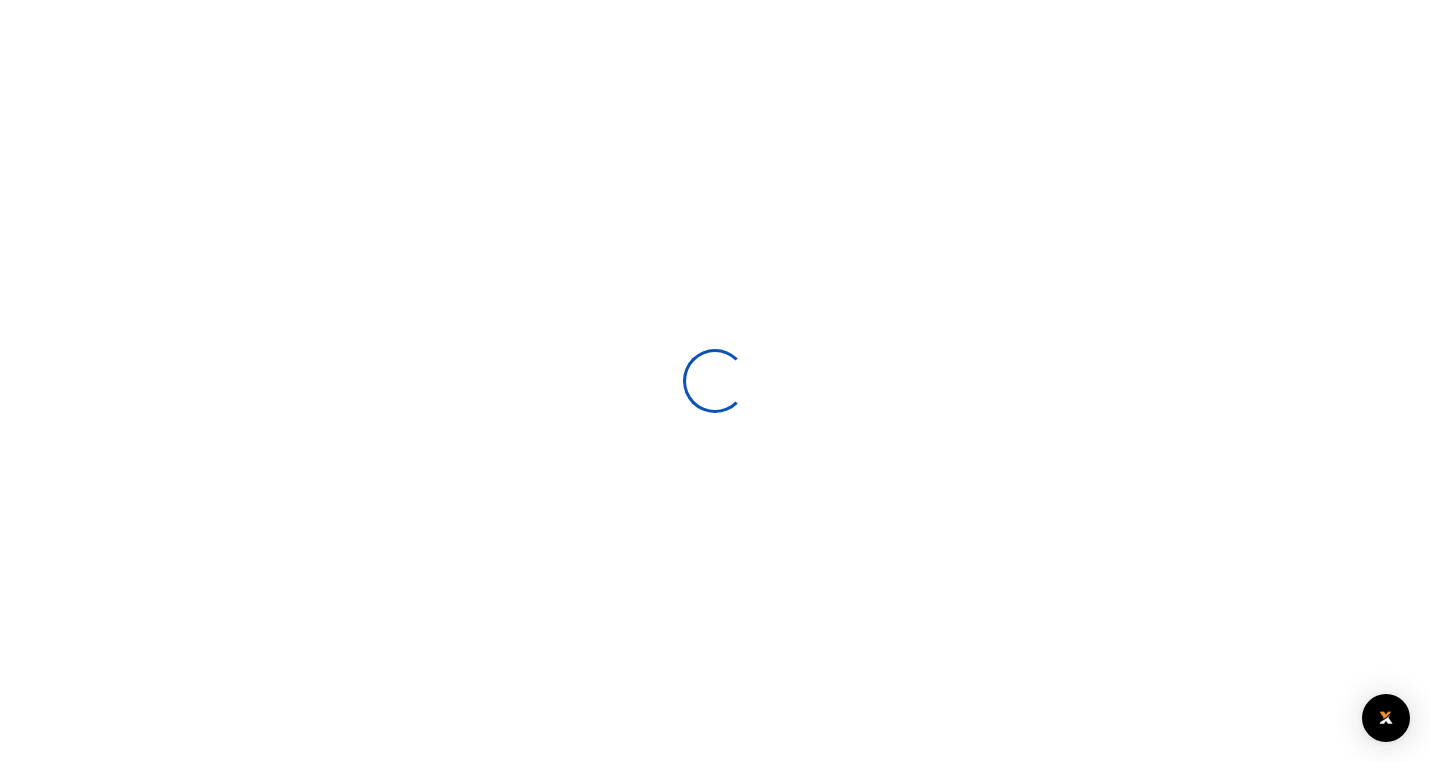 scroll, scrollTop: 0, scrollLeft: 0, axis: both 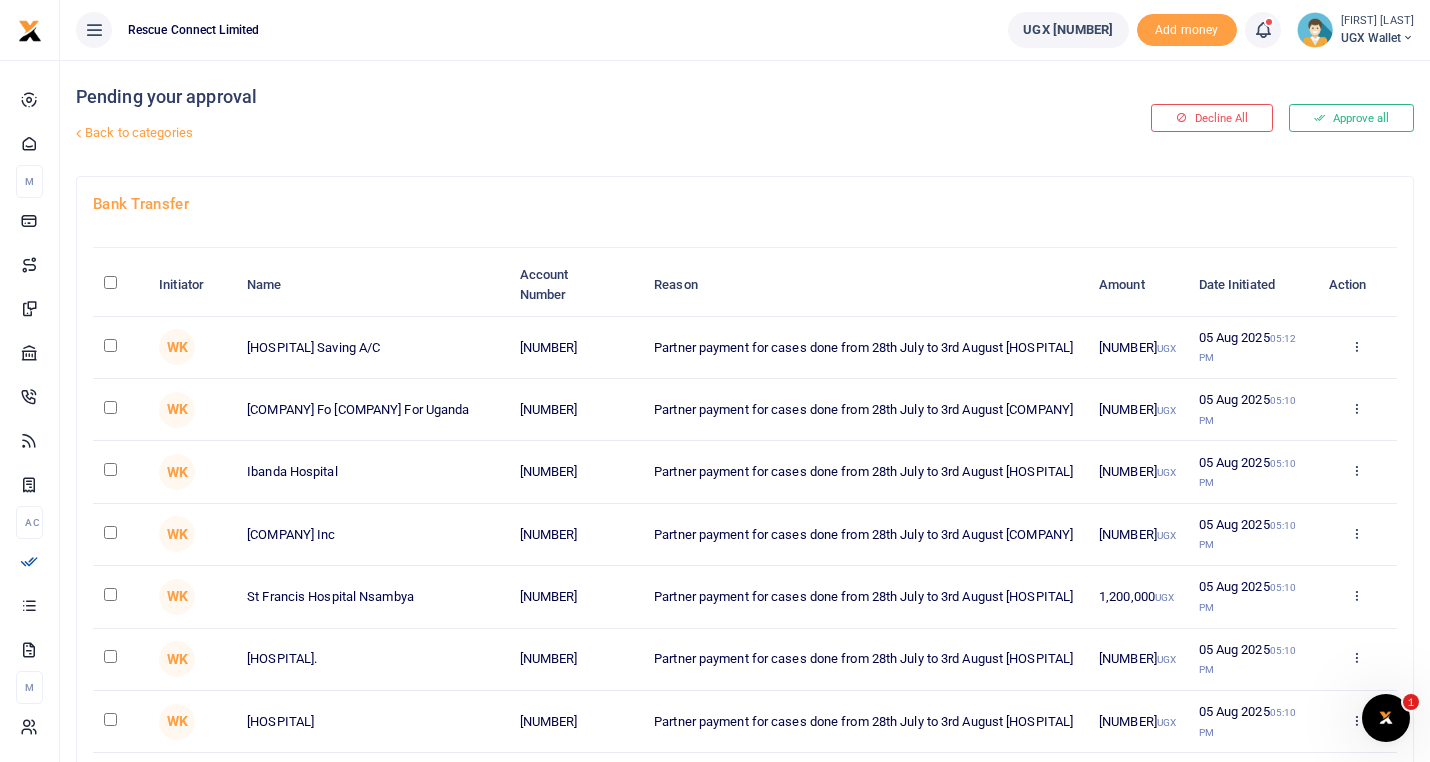 click at bounding box center [110, 282] 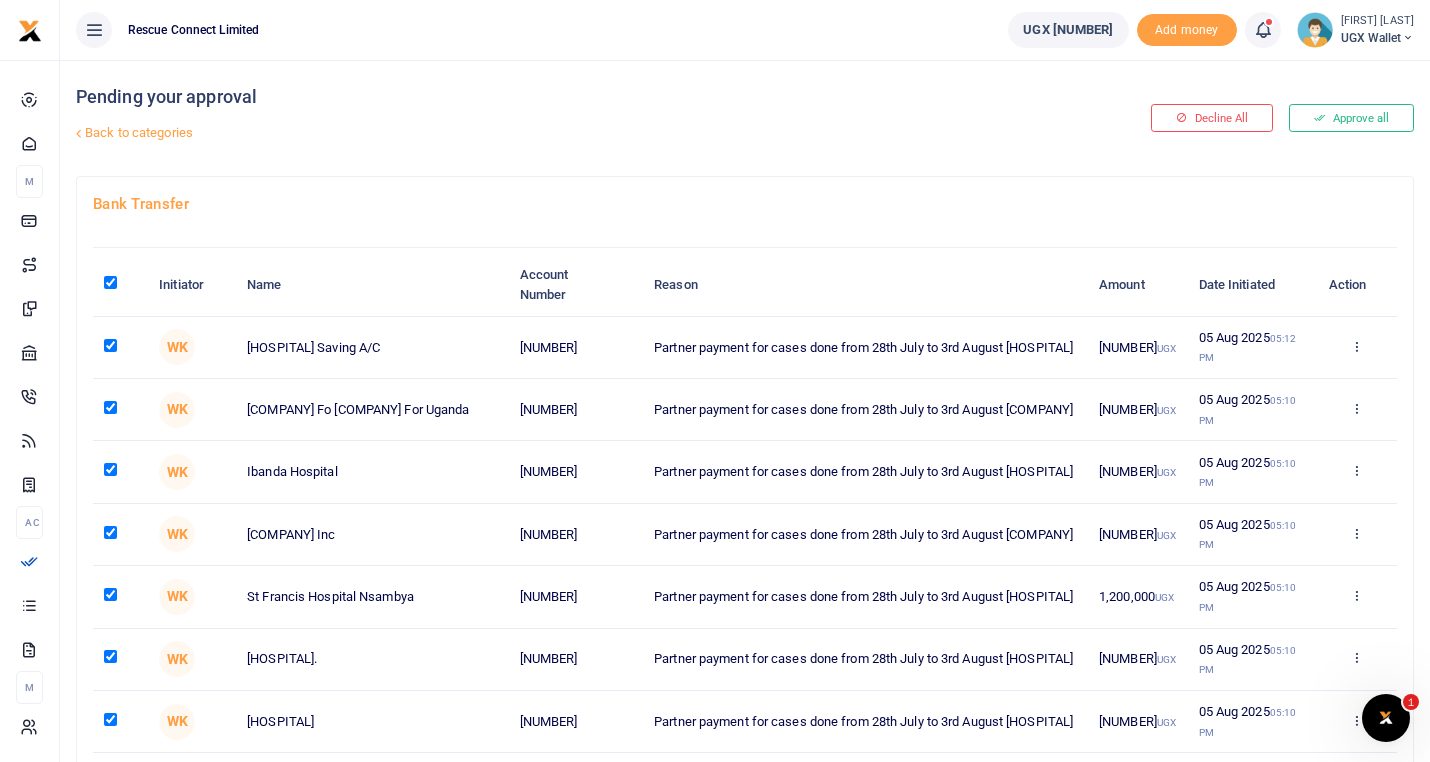 checkbox on "true" 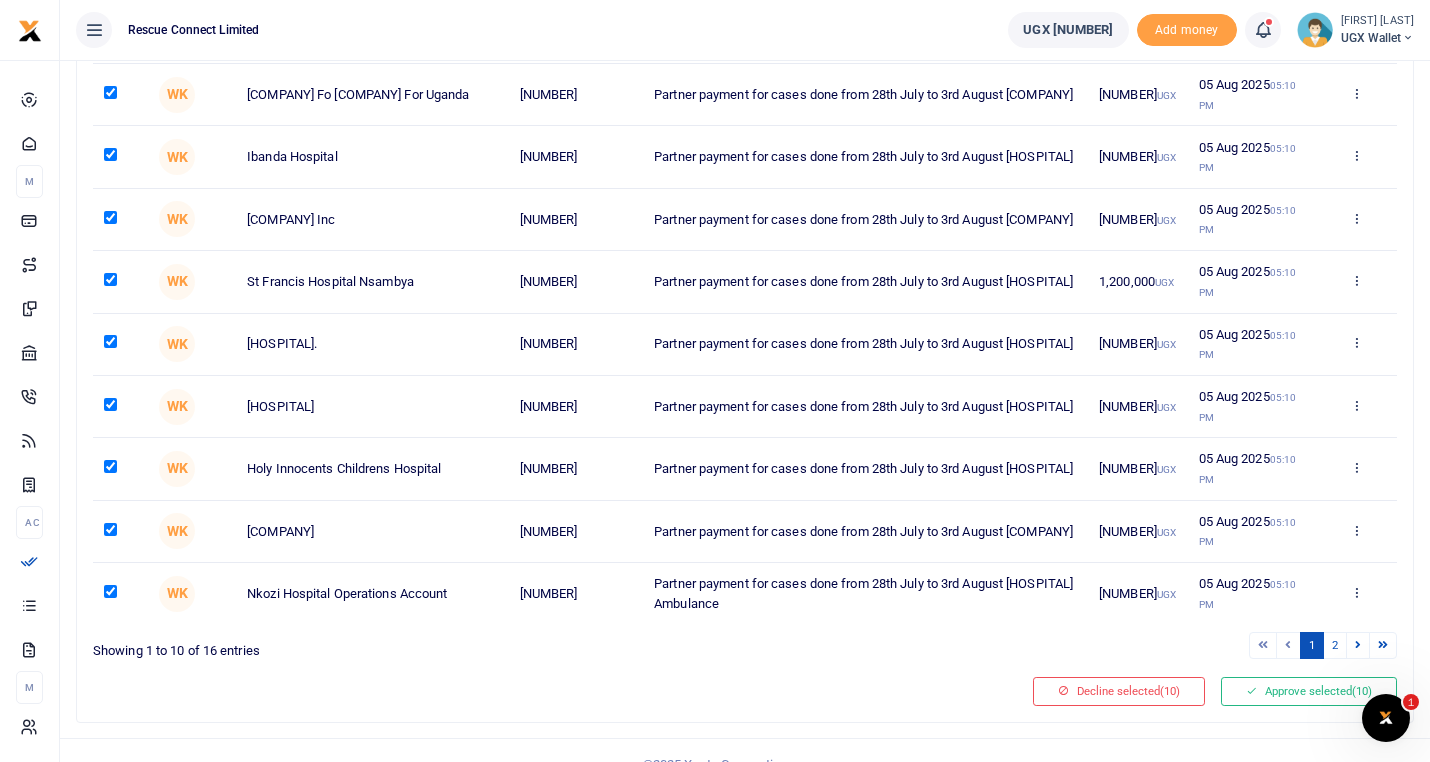 scroll, scrollTop: 343, scrollLeft: 0, axis: vertical 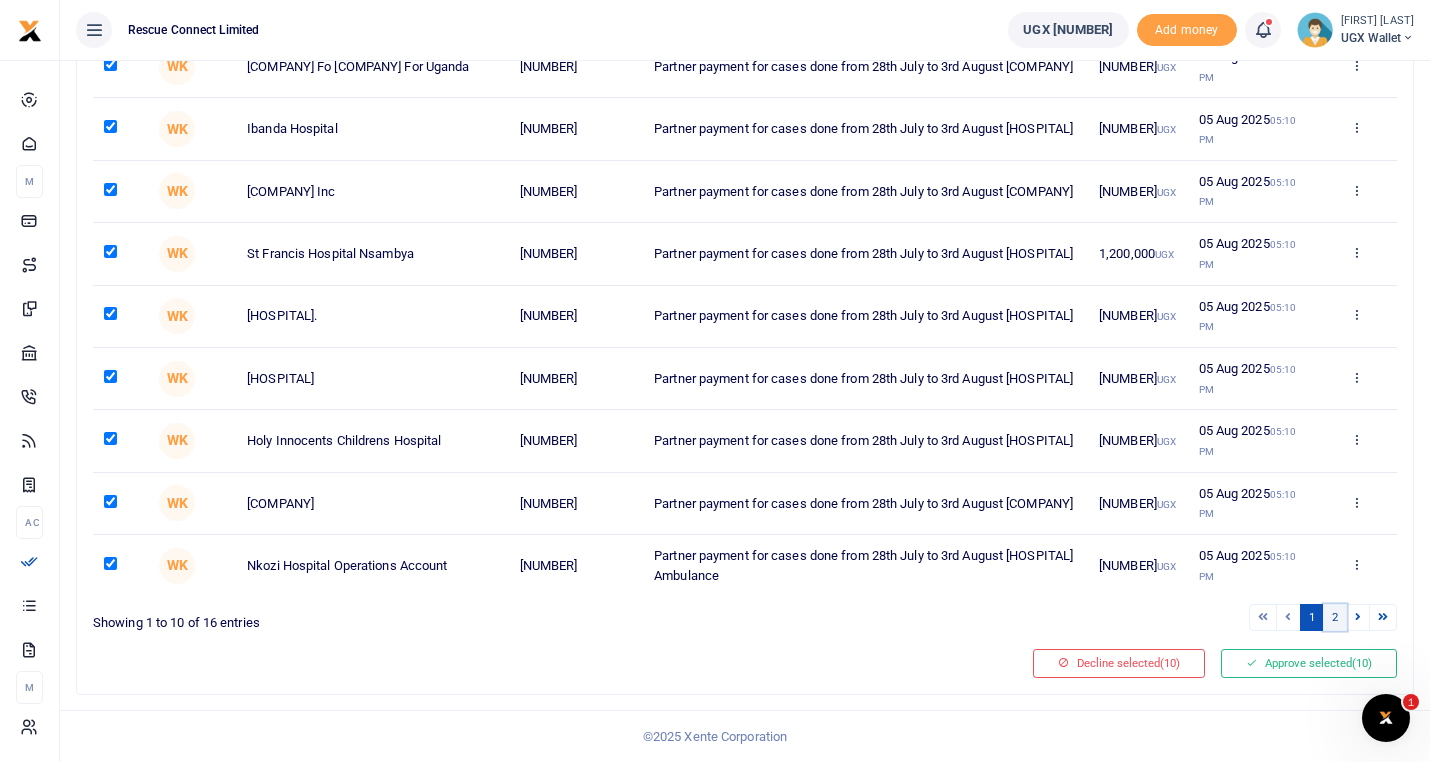 click on "2" at bounding box center [1335, 617] 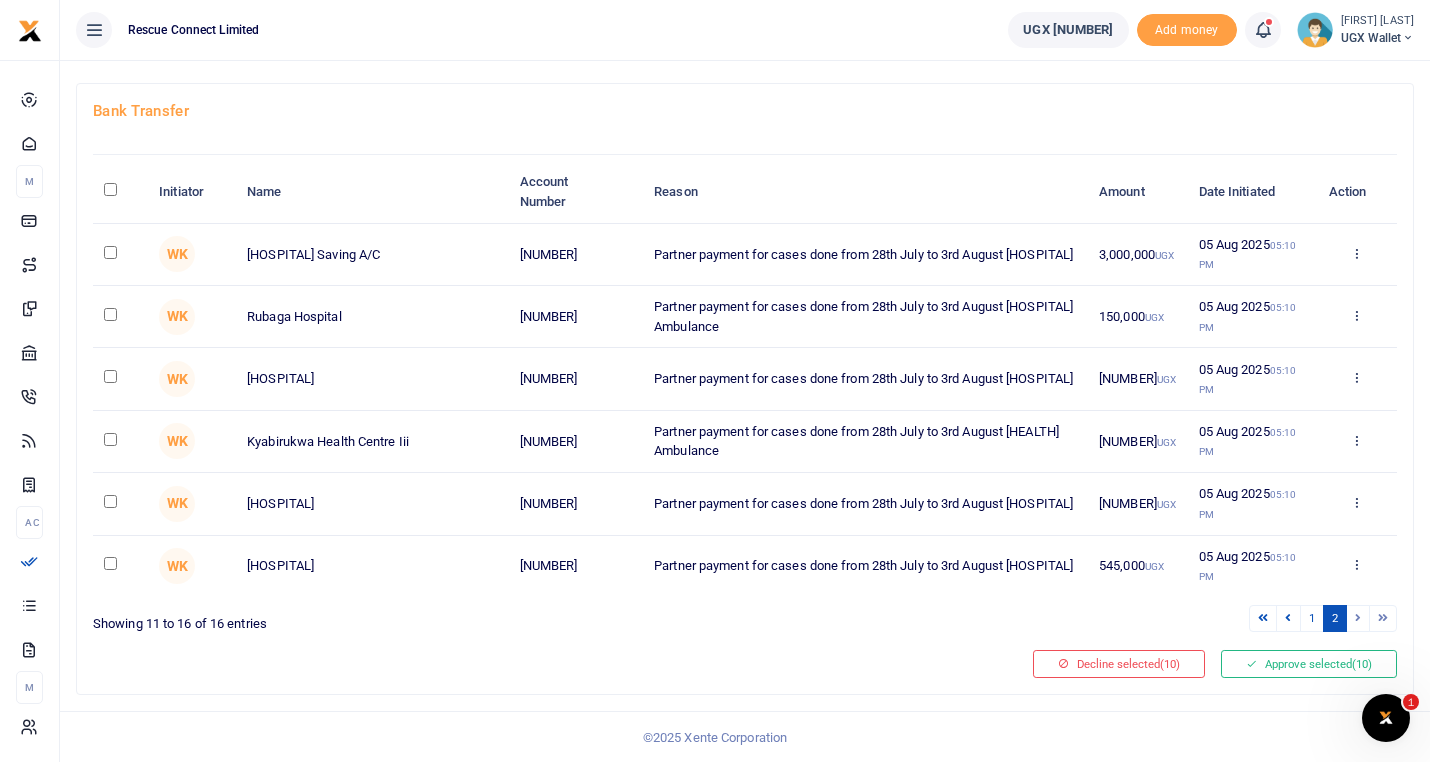 scroll, scrollTop: 93, scrollLeft: 0, axis: vertical 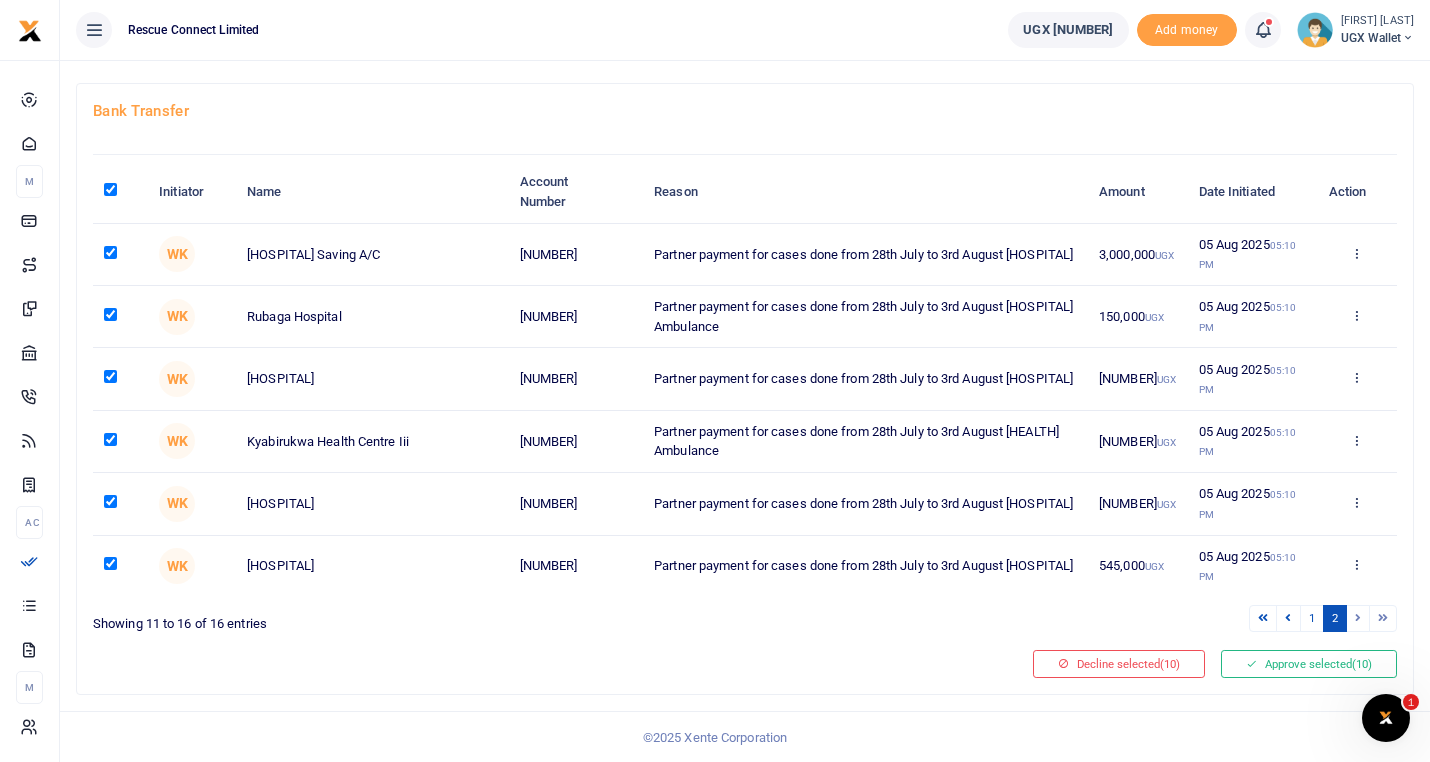 checkbox on "true" 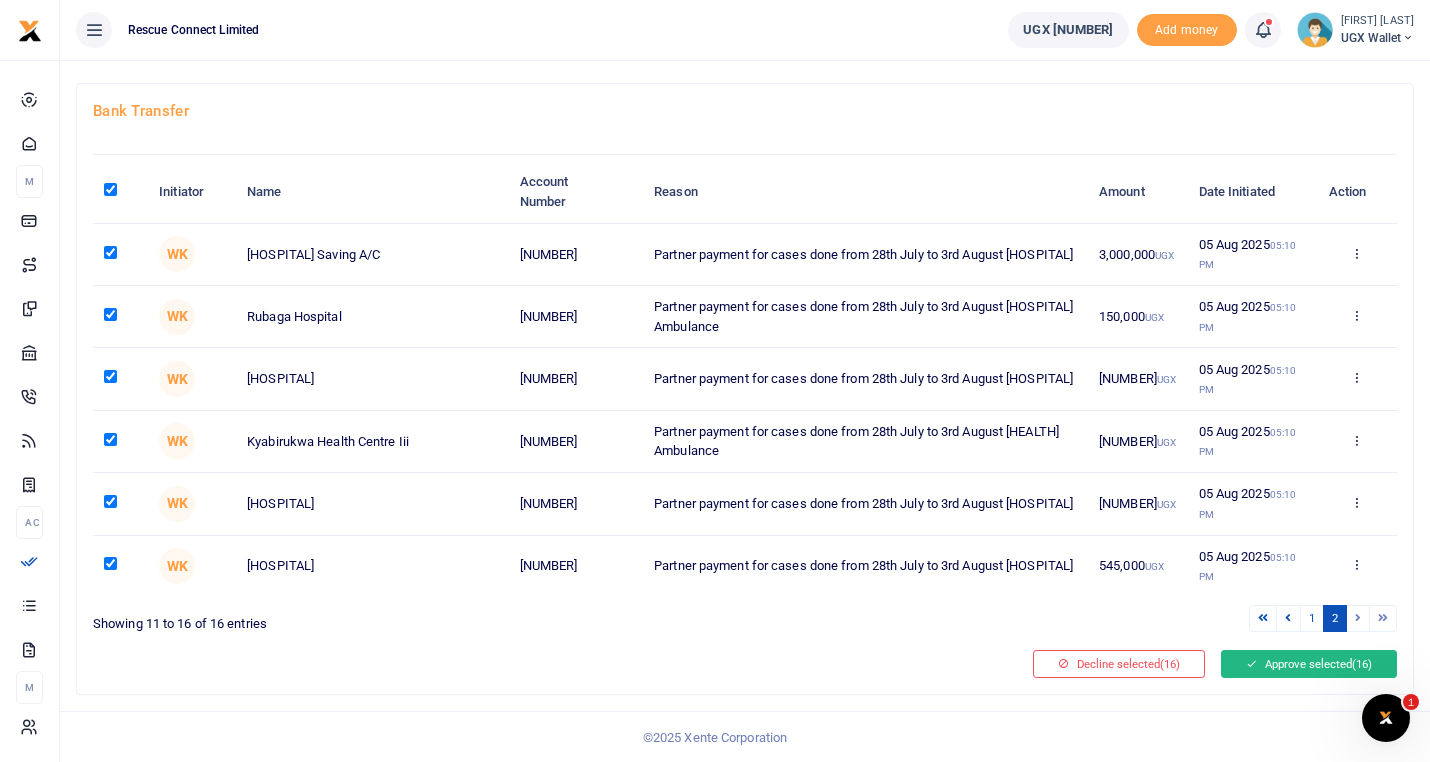 click on "Approve selected  (16)" at bounding box center (1309, 664) 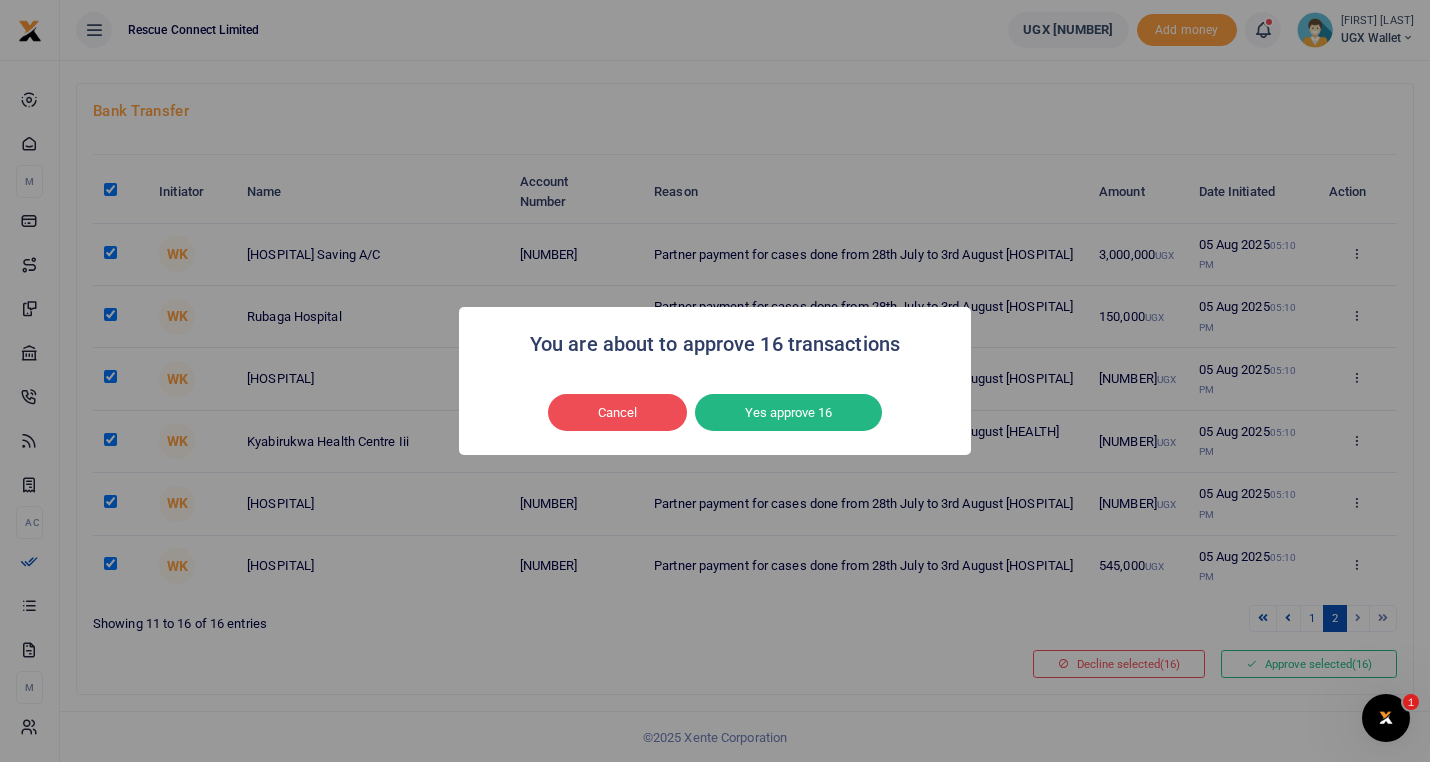click on "Yes approve 16" at bounding box center [788, 413] 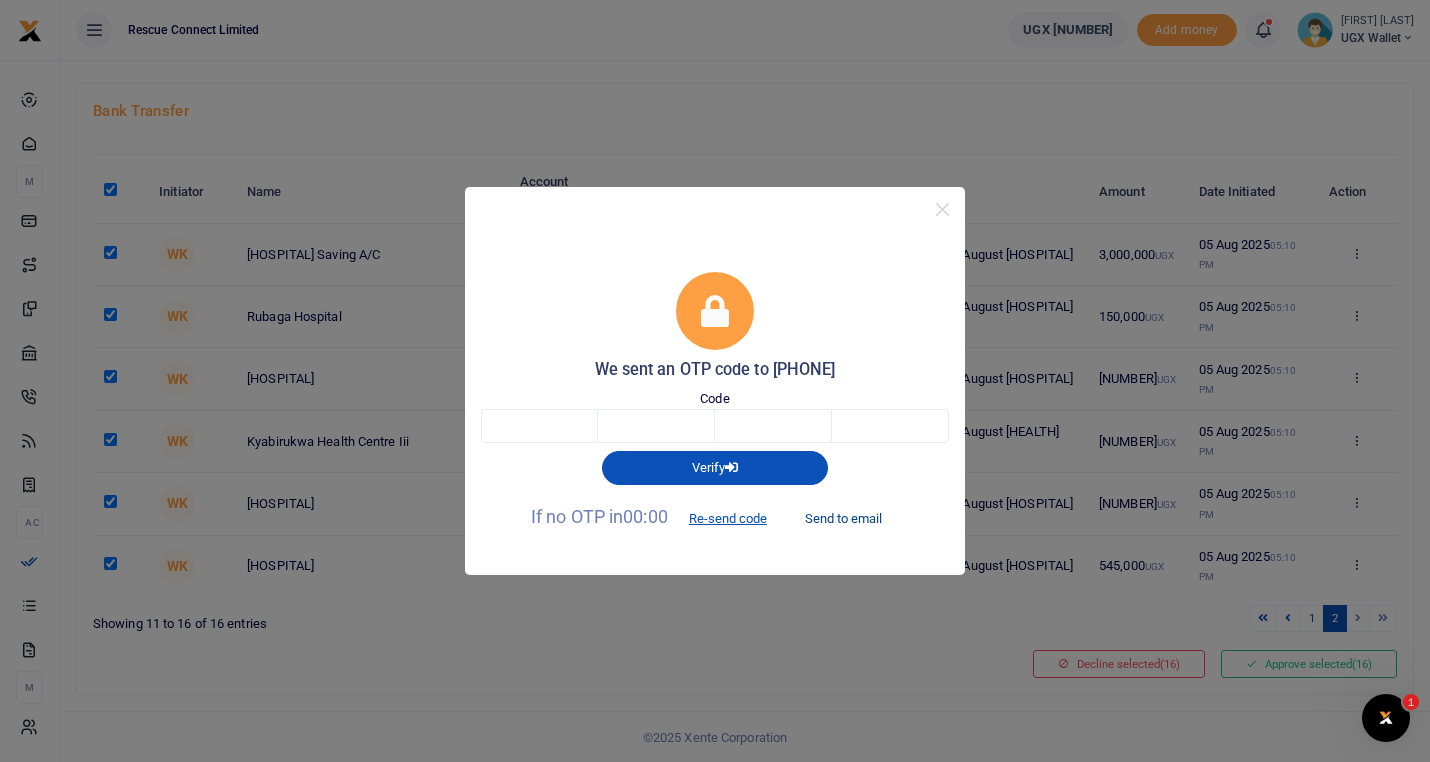 click on "Send to email" at bounding box center (843, 518) 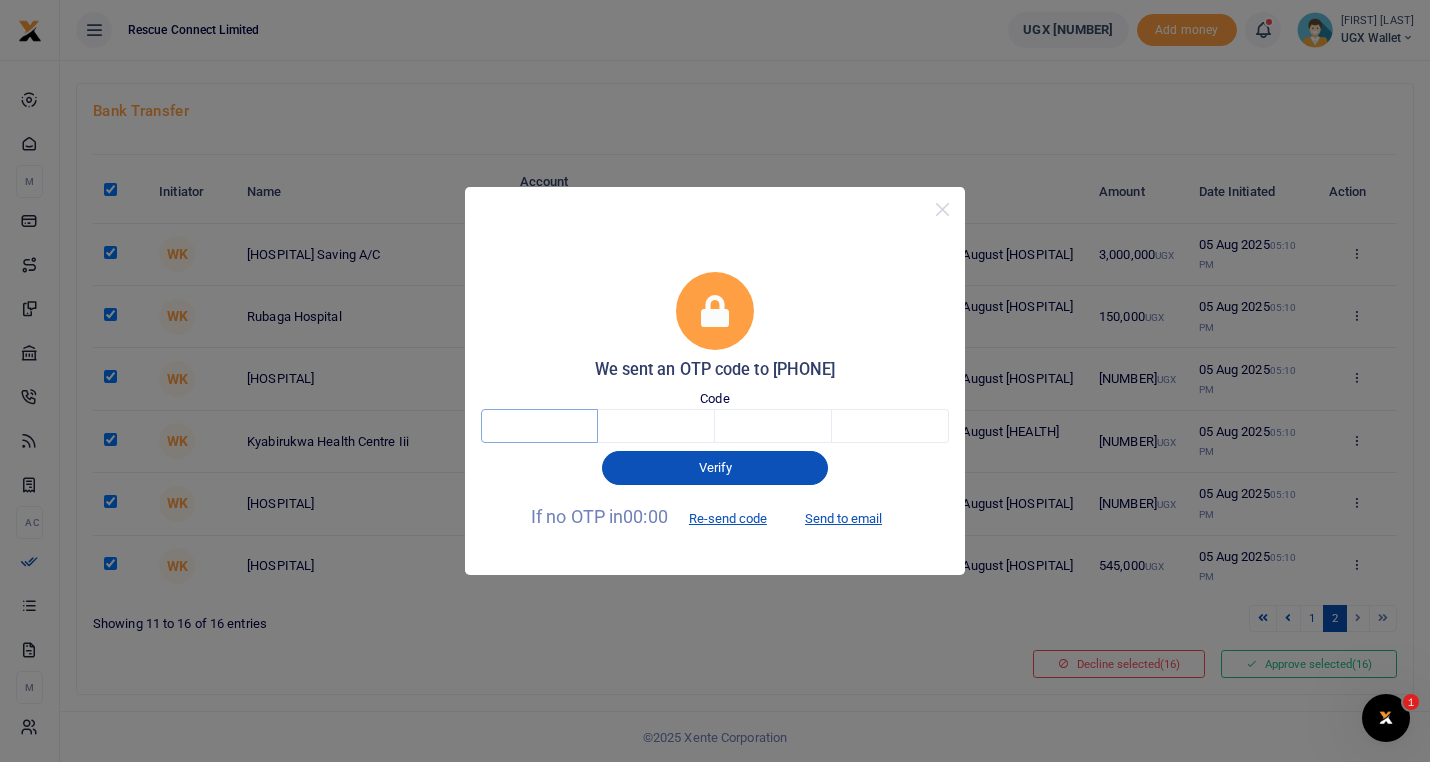 click at bounding box center (539, 426) 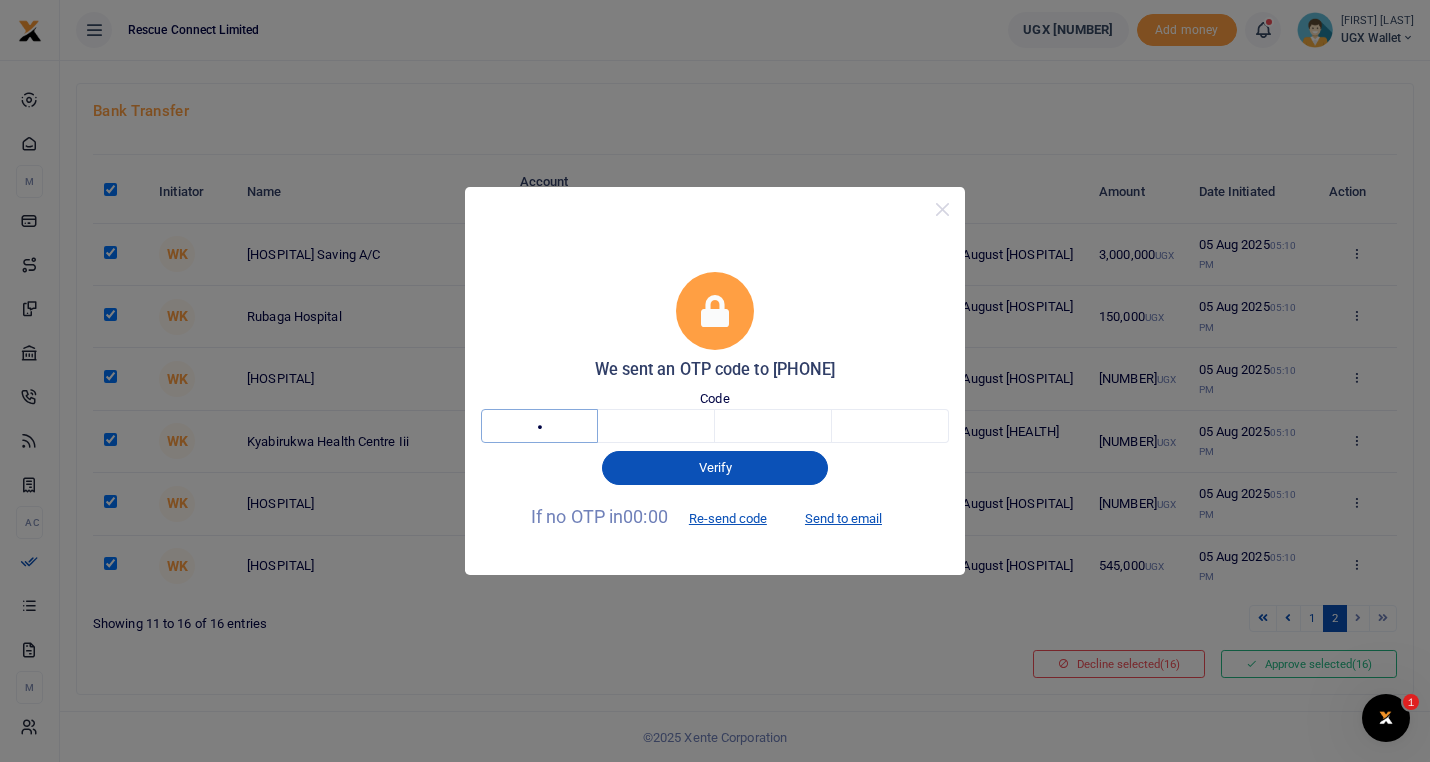 type on "4" 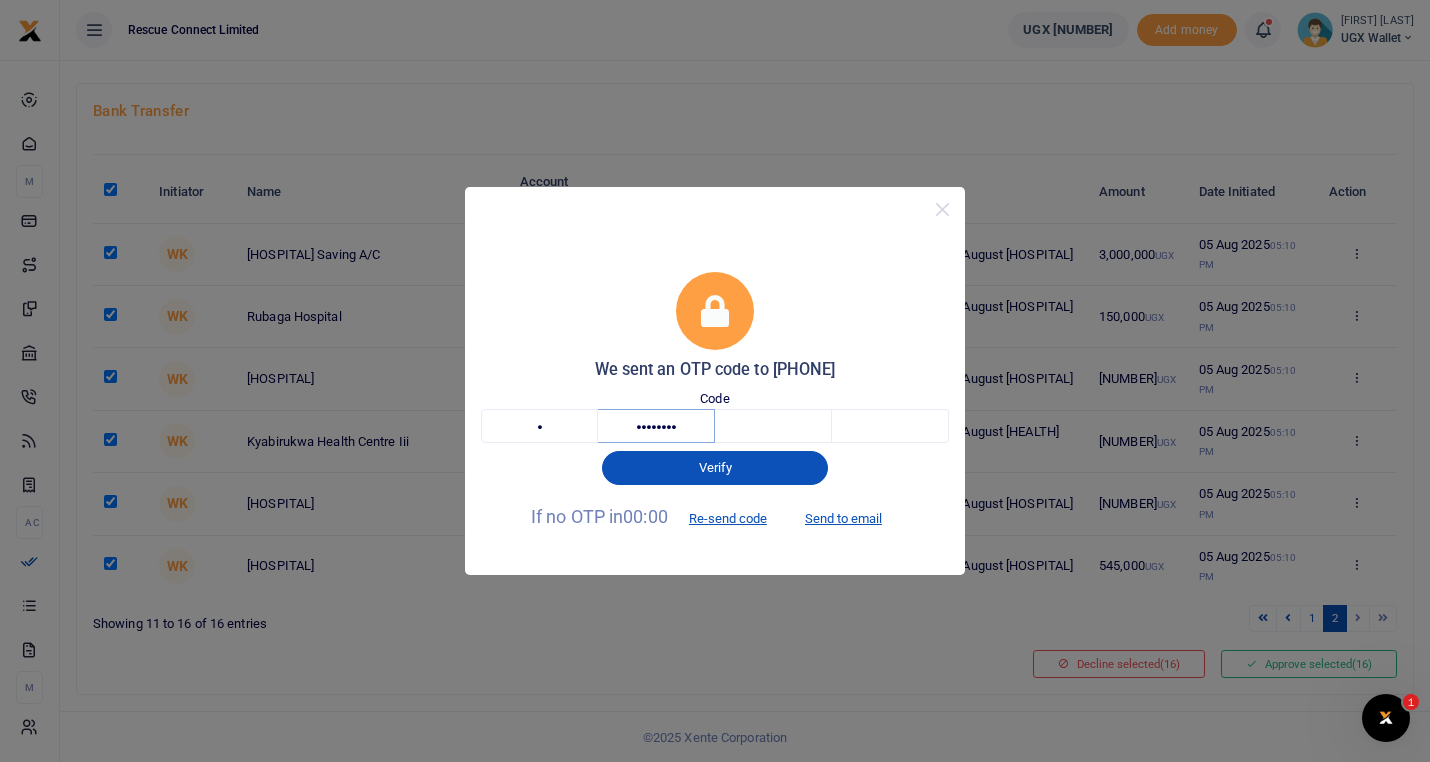 type on "[NUMBER]" 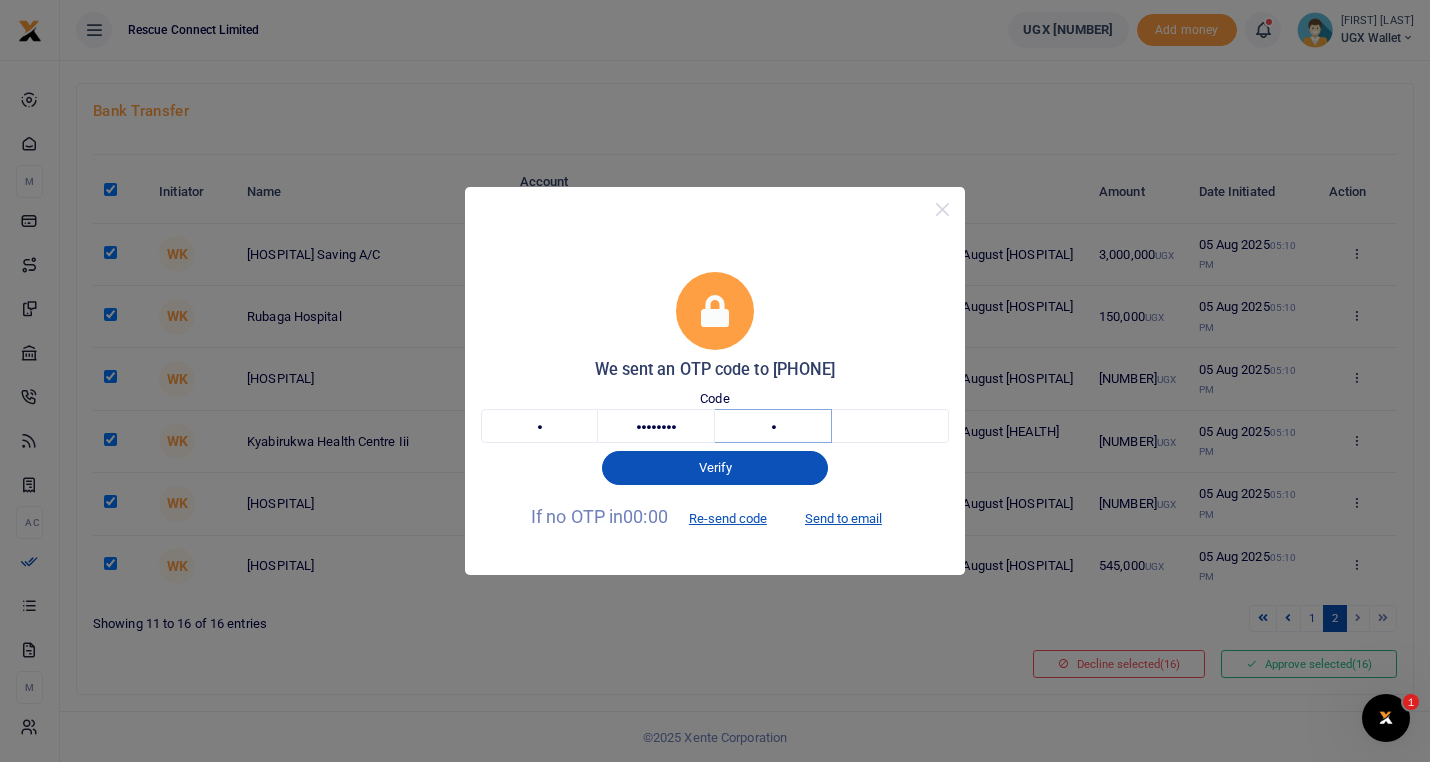 type on "3" 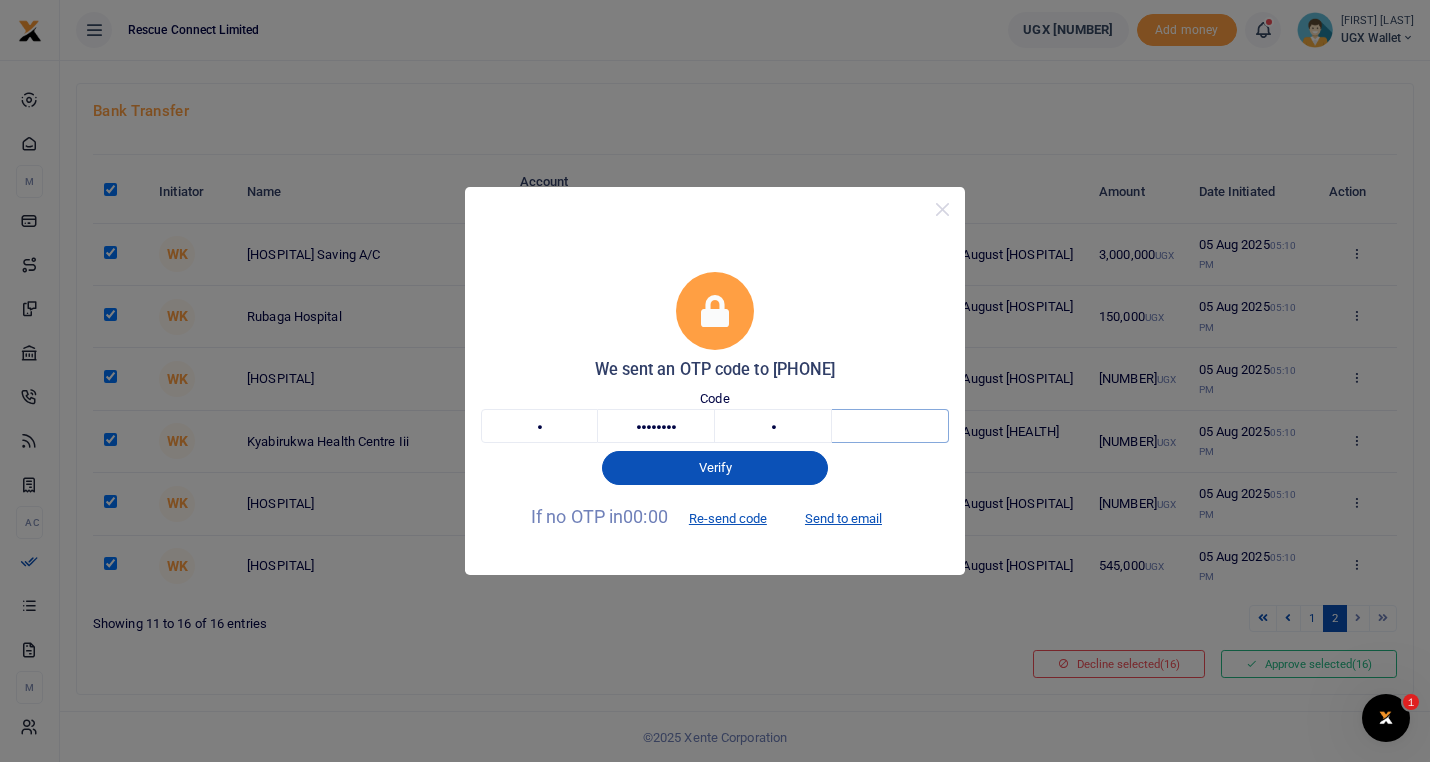 type on "9" 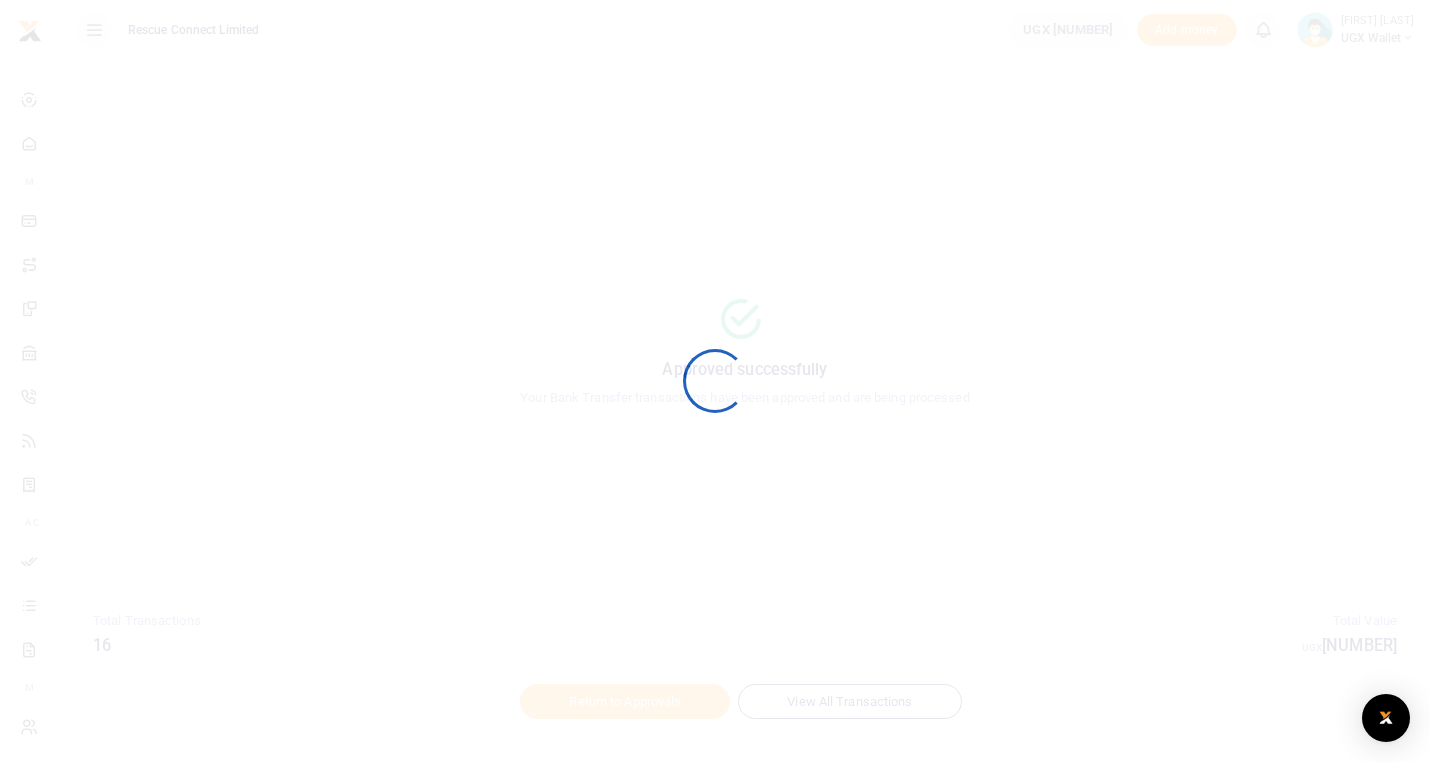 scroll, scrollTop: 0, scrollLeft: 0, axis: both 